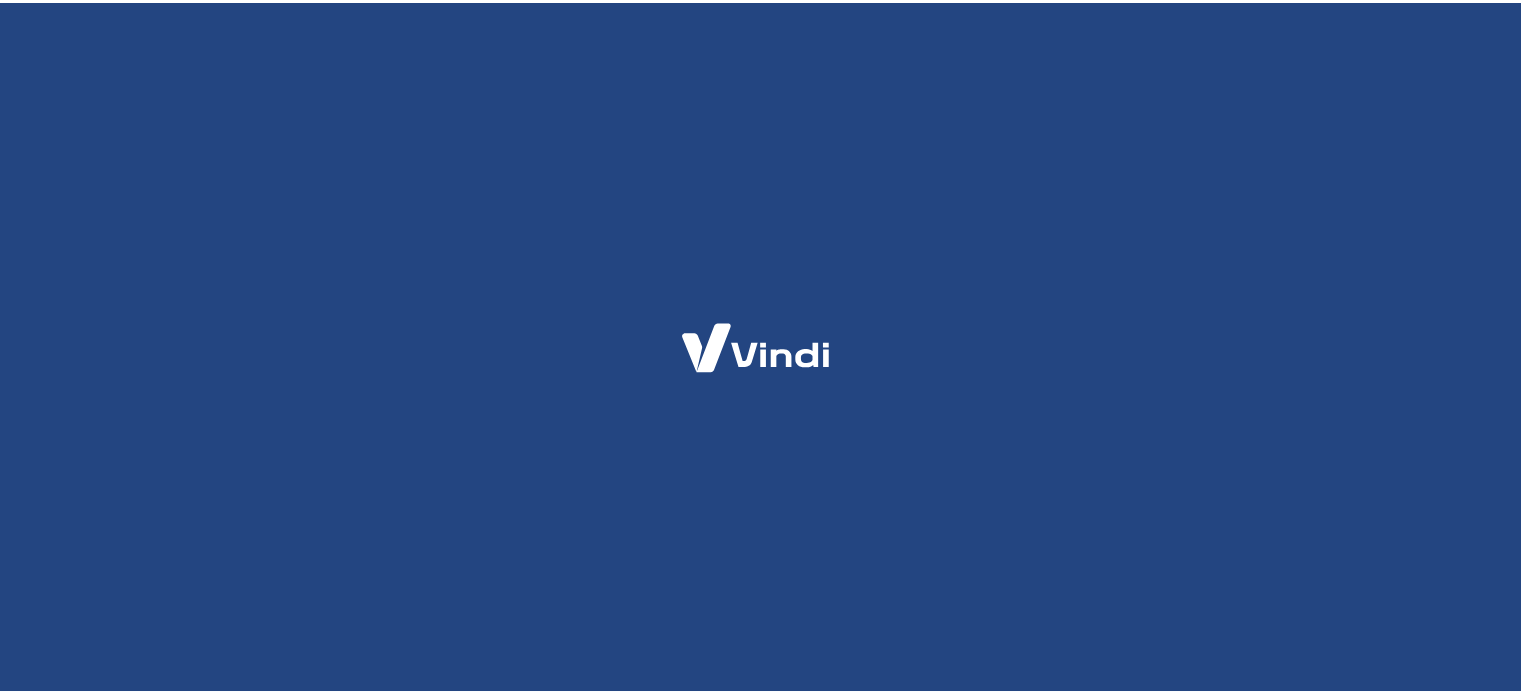 scroll, scrollTop: 0, scrollLeft: 0, axis: both 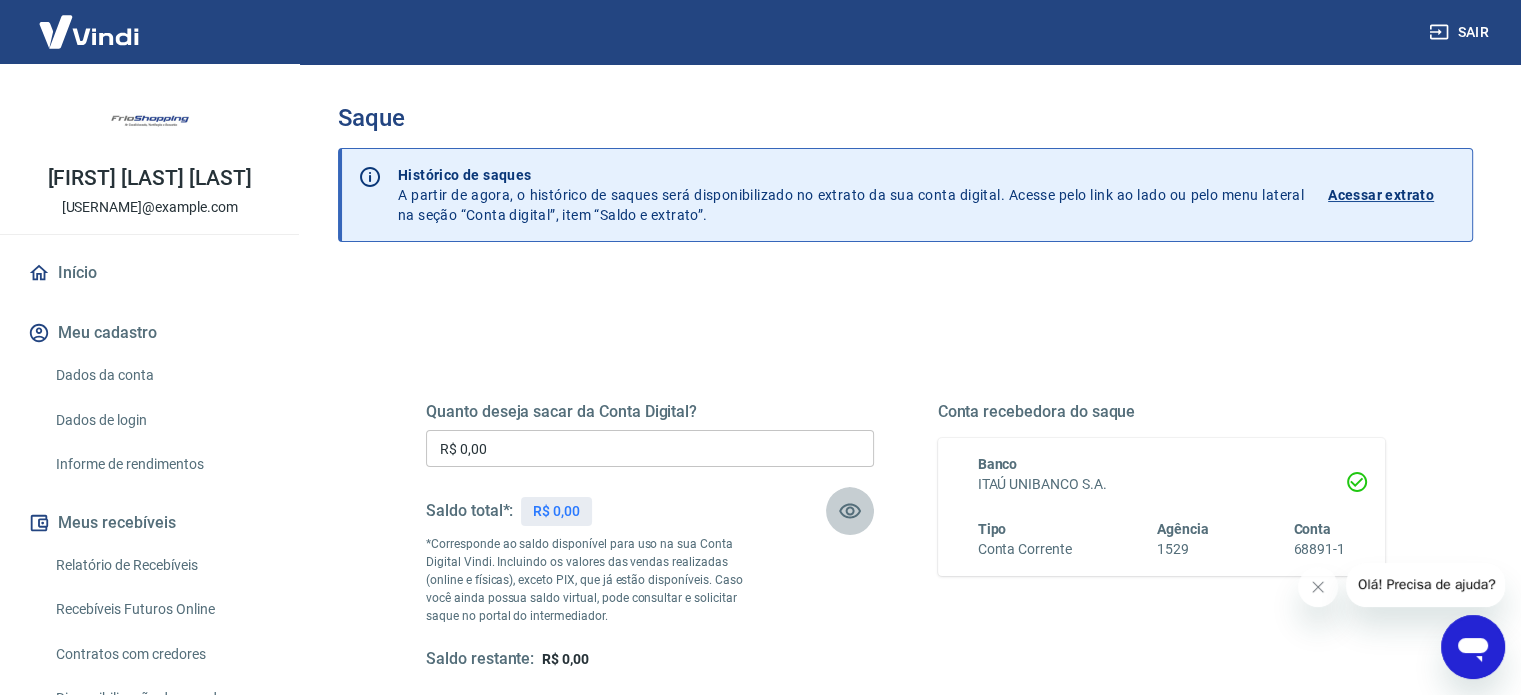 click 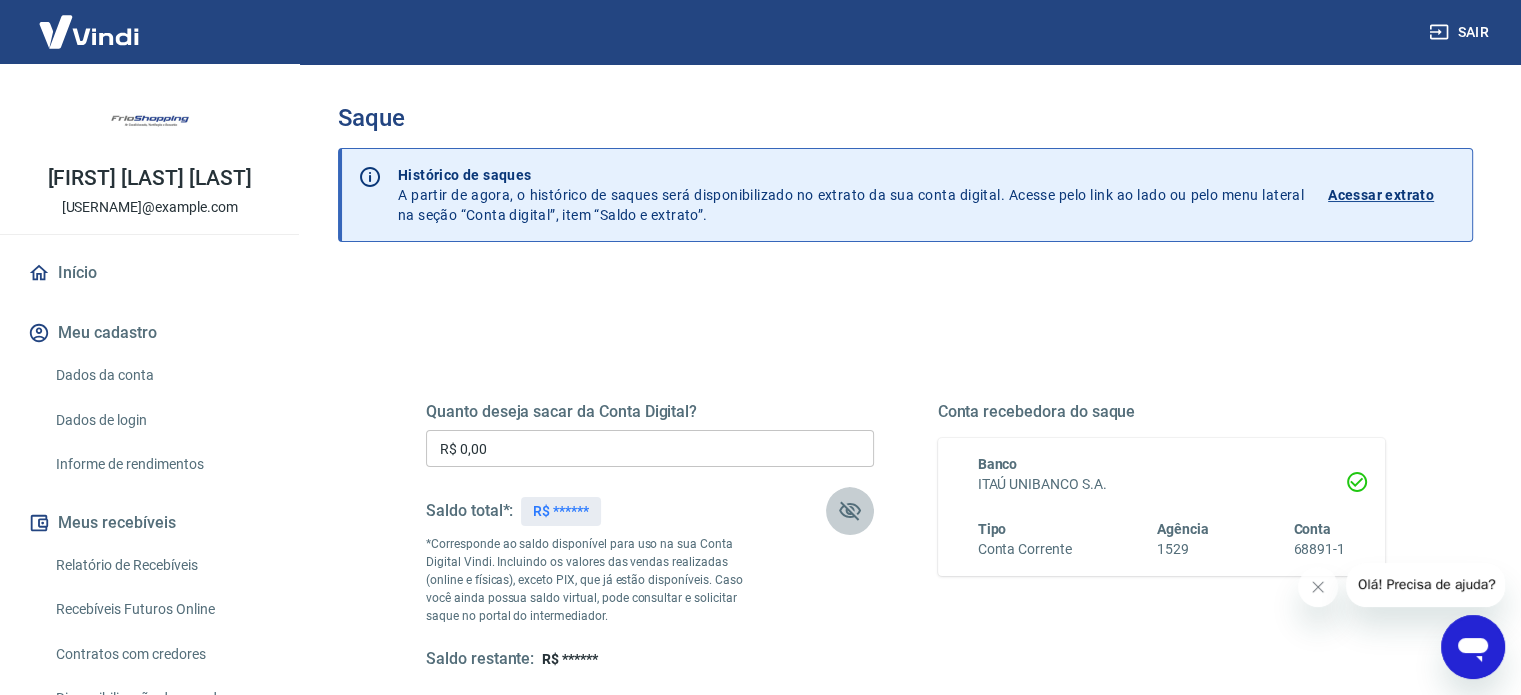 click 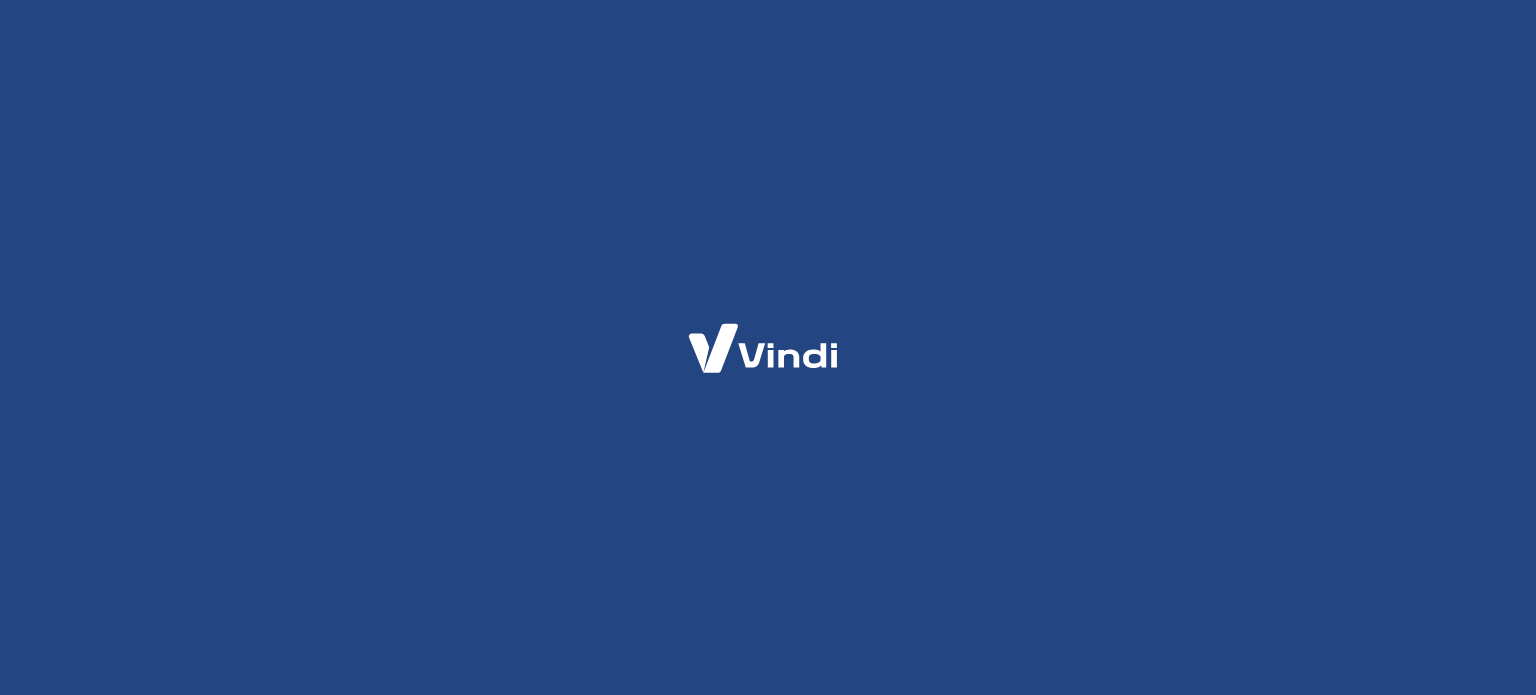 scroll, scrollTop: 0, scrollLeft: 0, axis: both 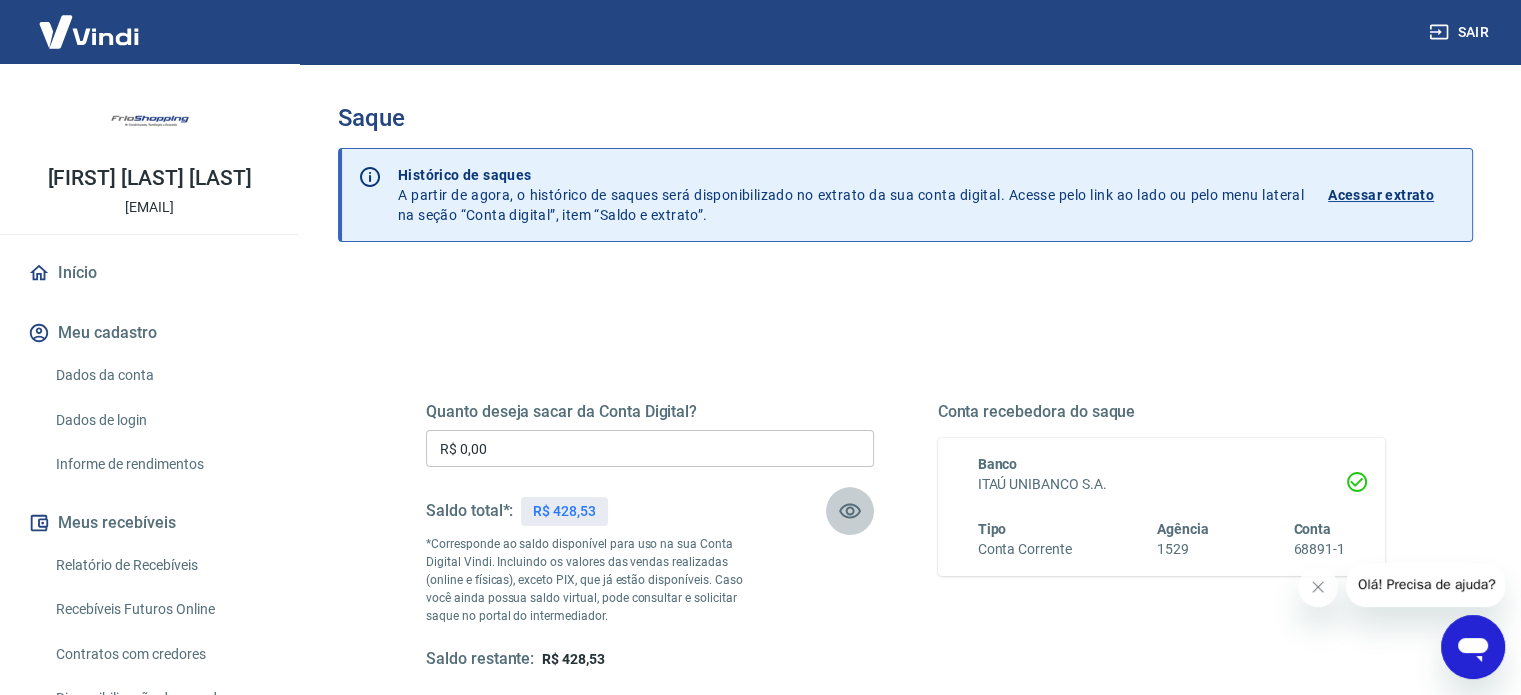 click 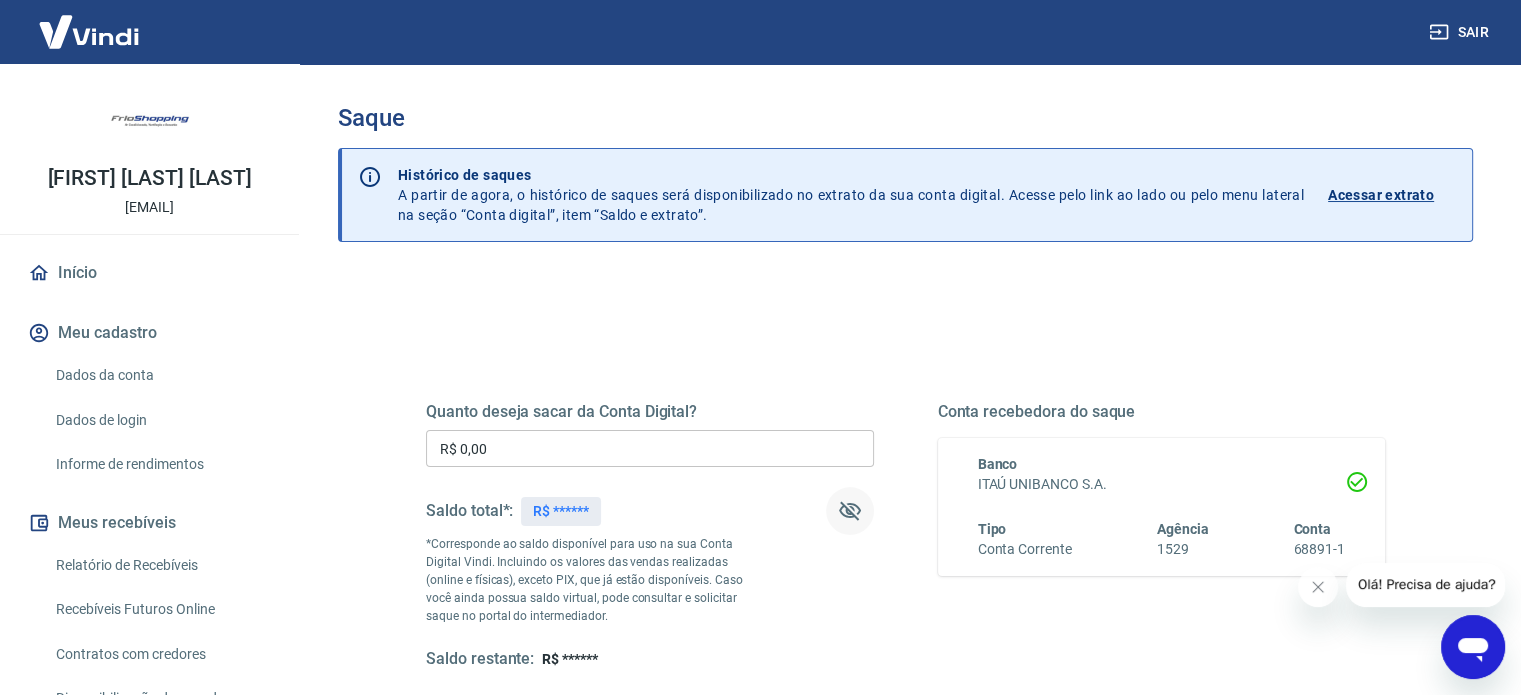 click 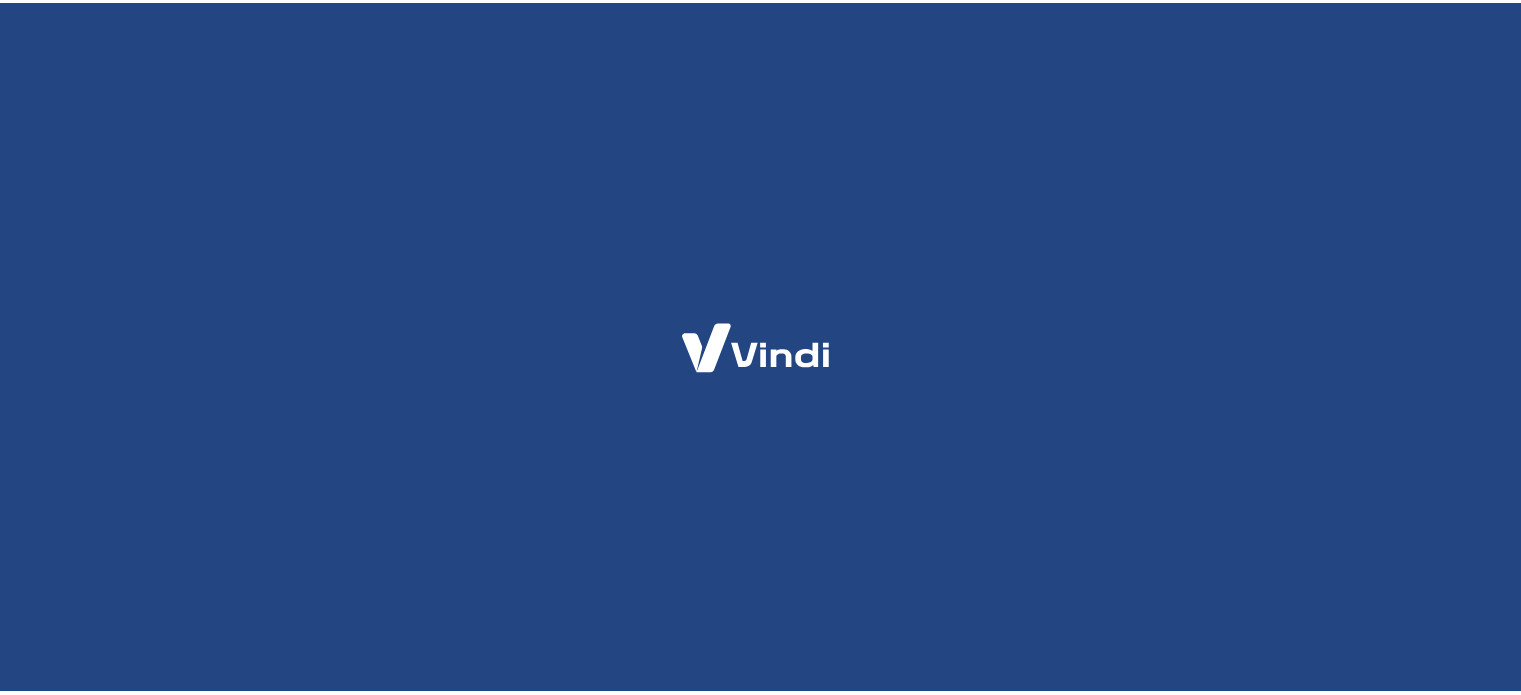 scroll, scrollTop: 0, scrollLeft: 0, axis: both 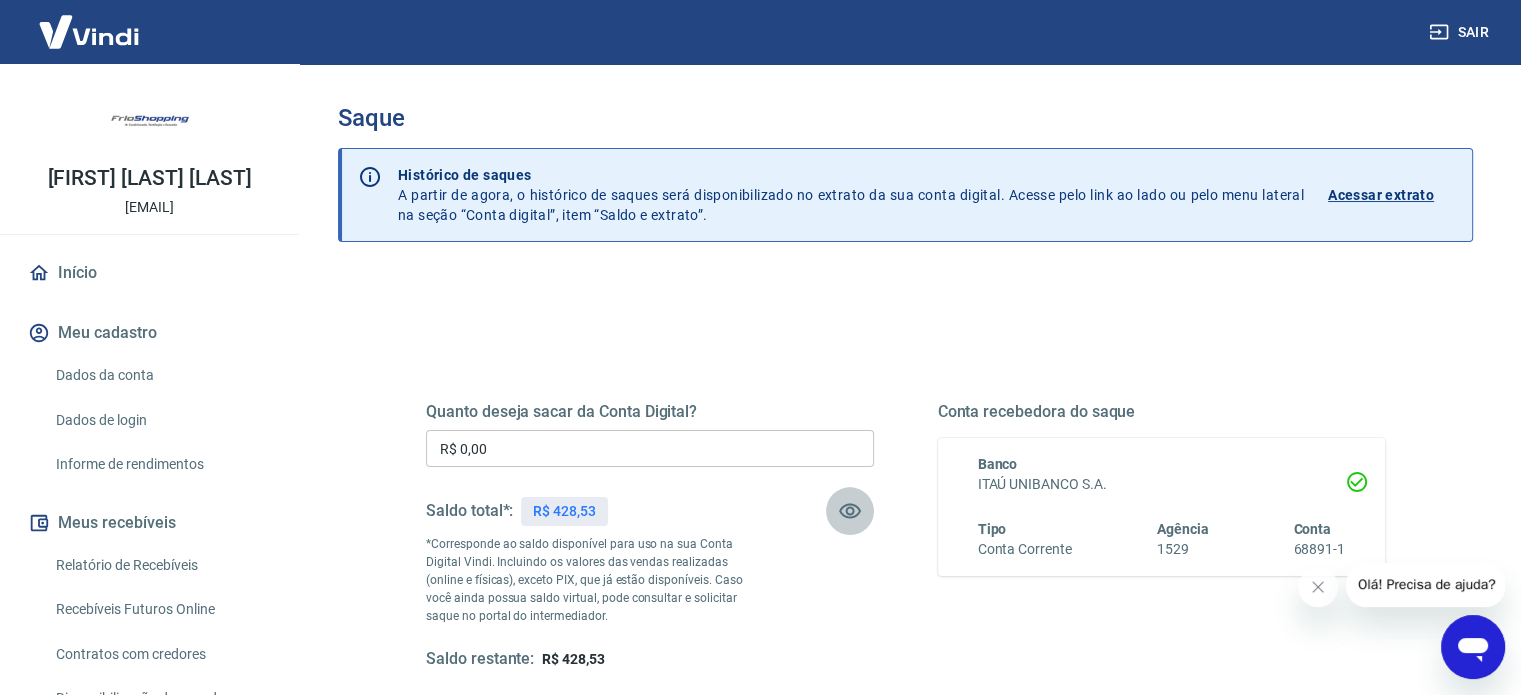 click 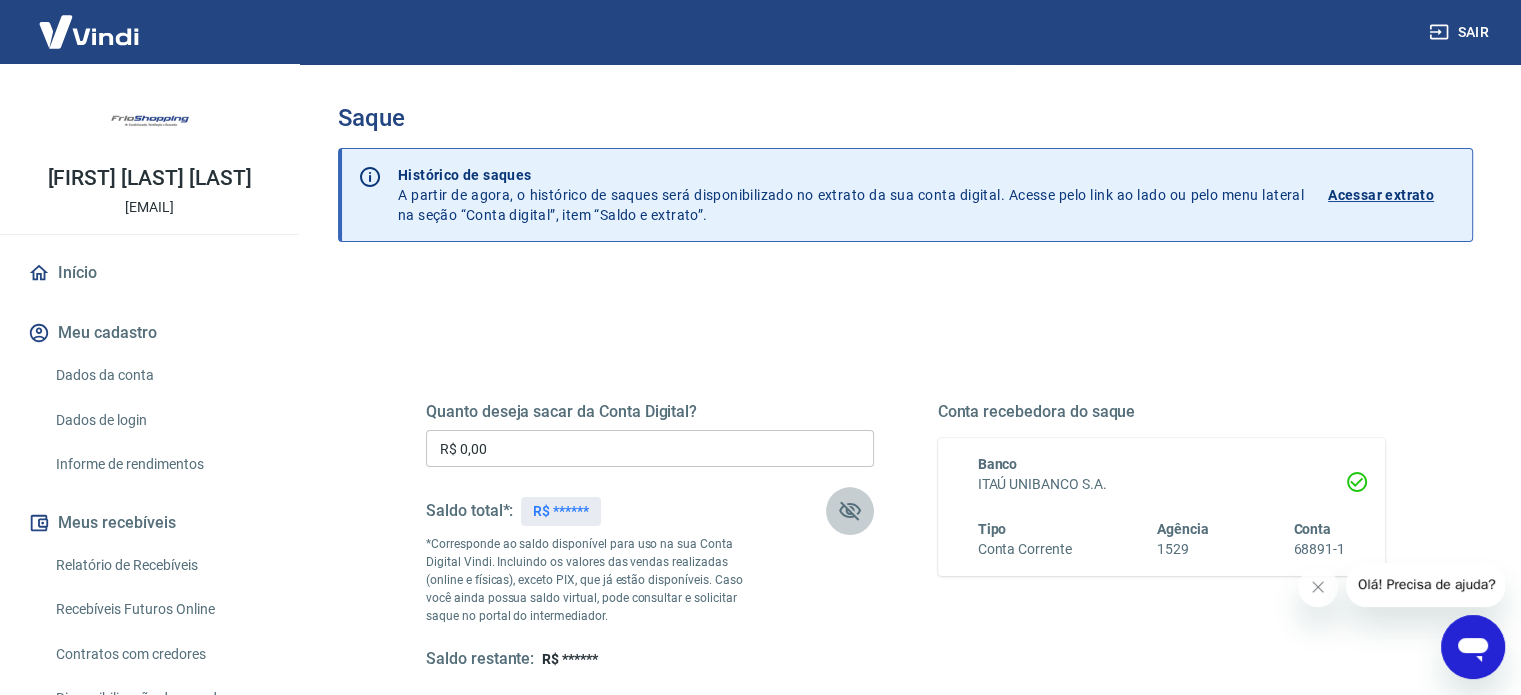 click 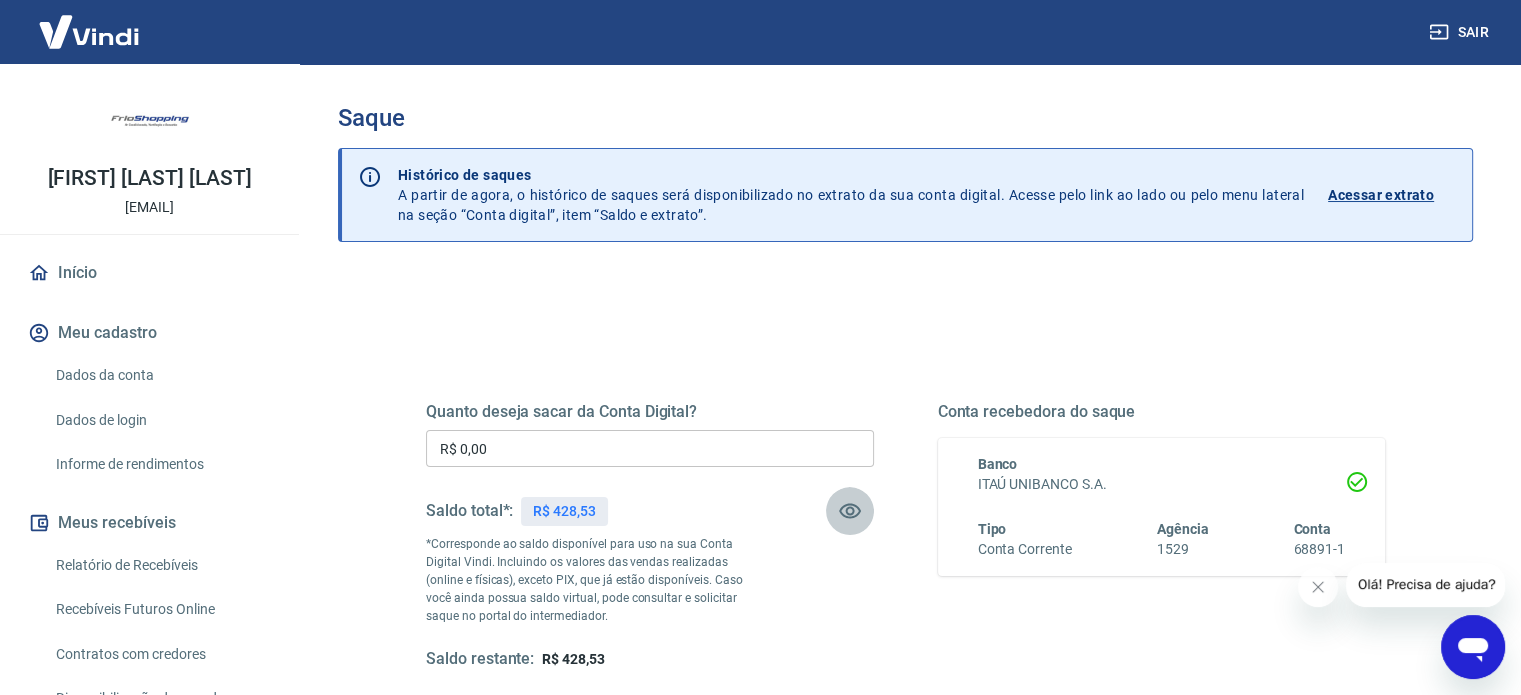 click 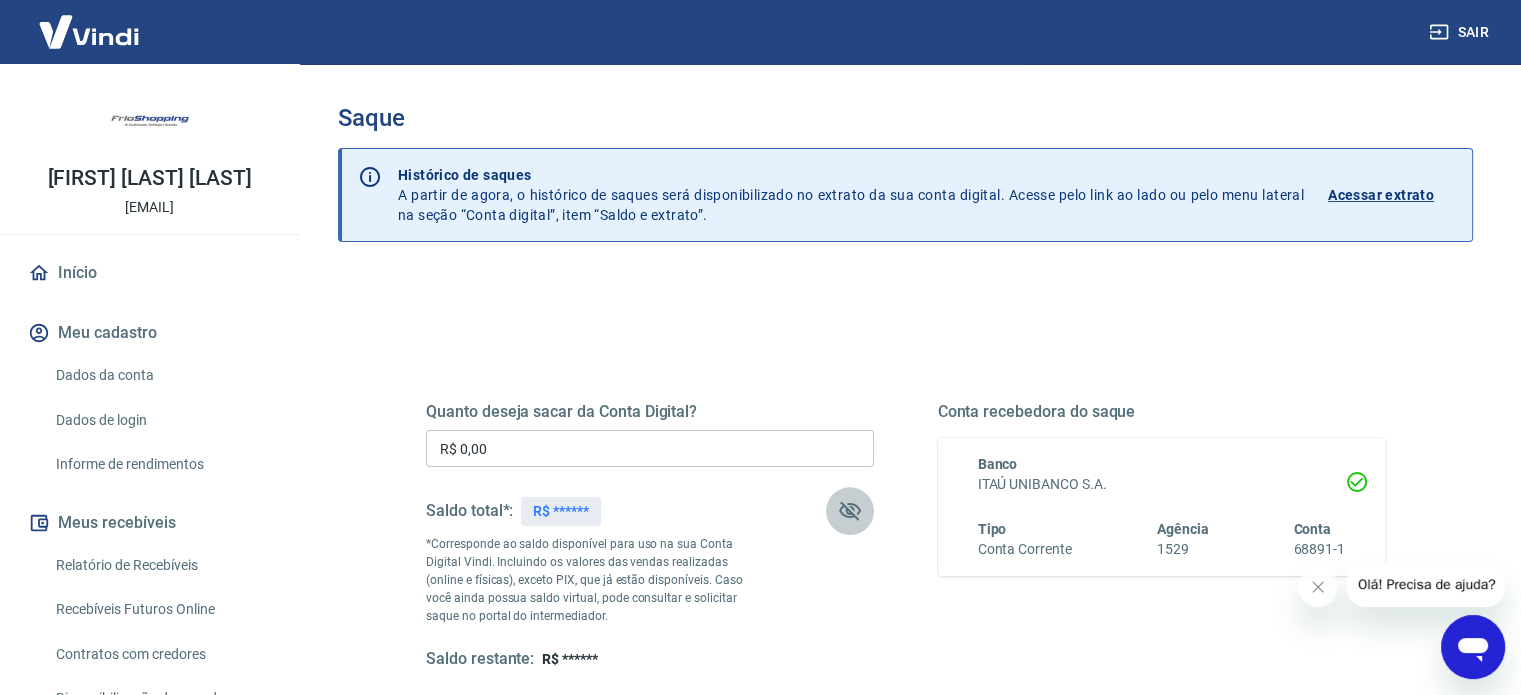 click 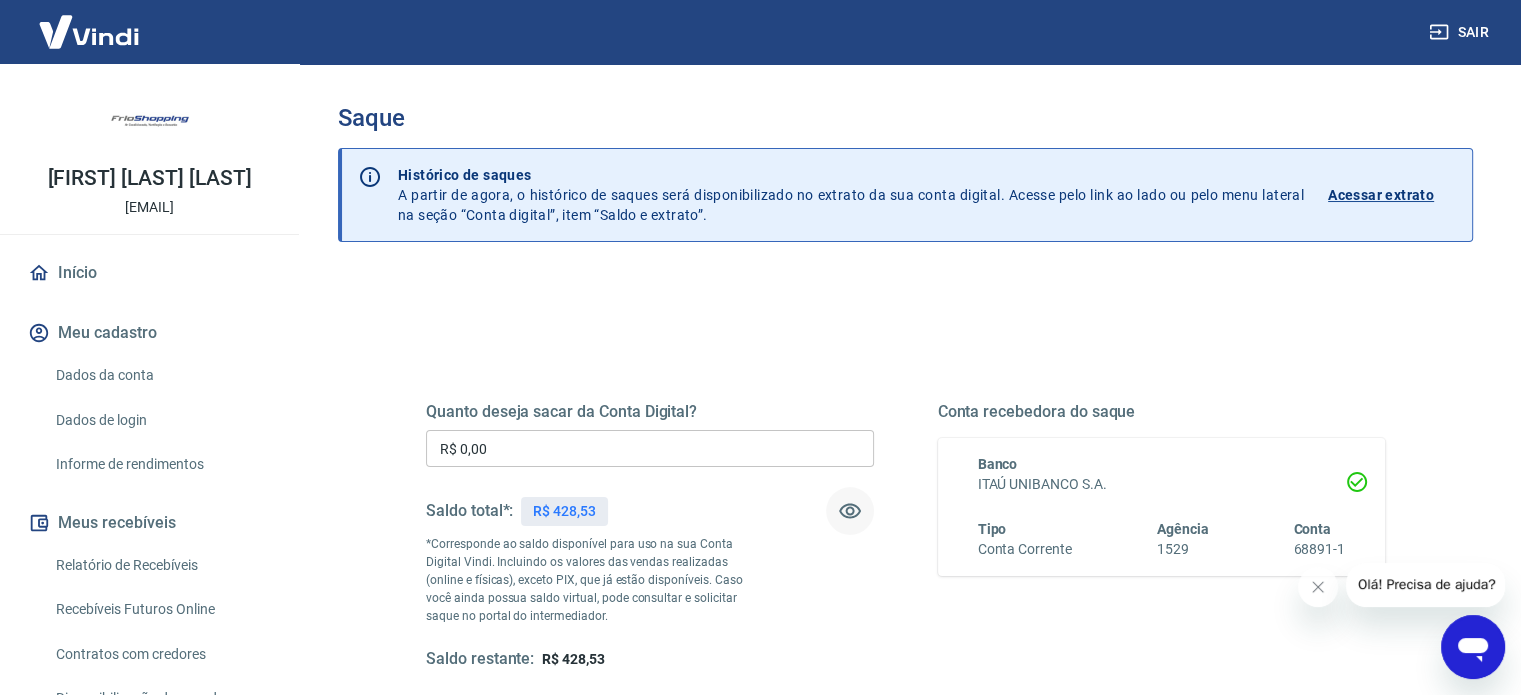 click on "R$ 0,00" at bounding box center (650, 448) 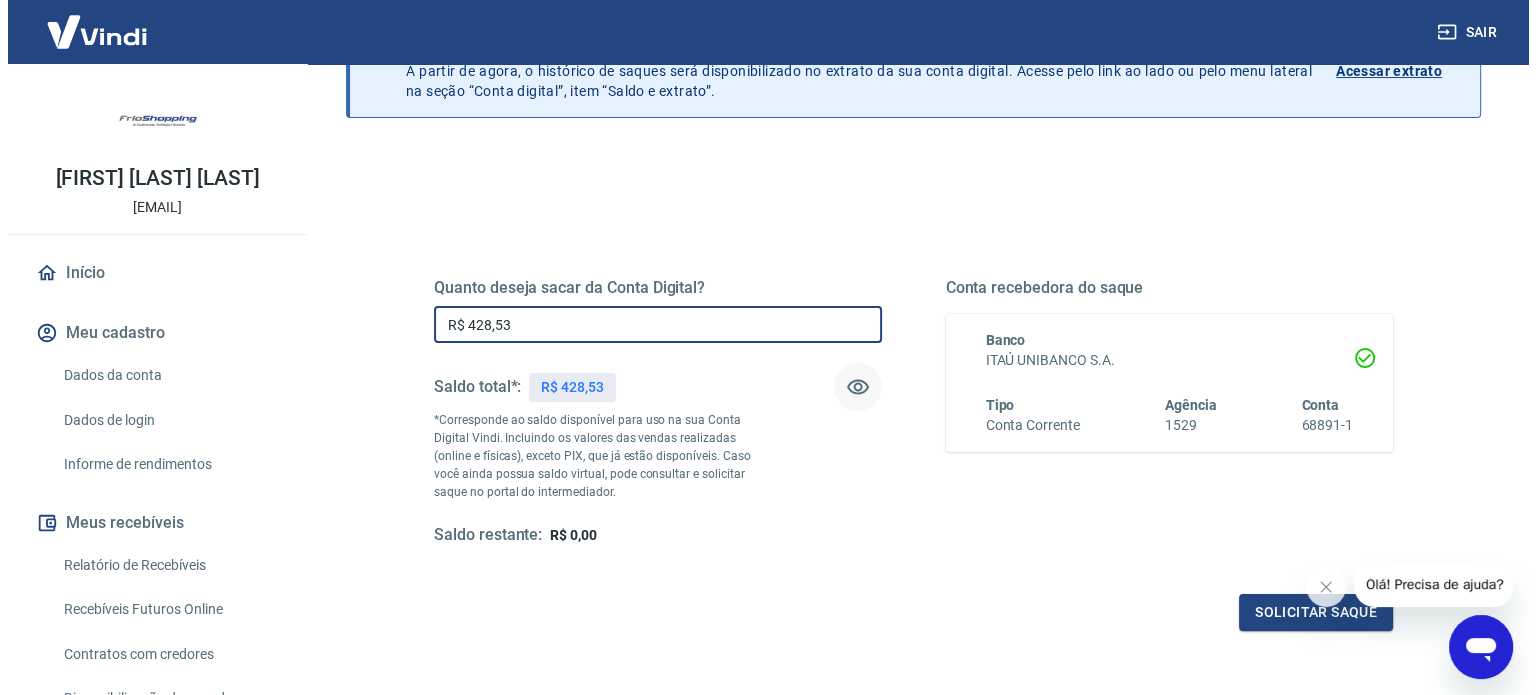 scroll, scrollTop: 292, scrollLeft: 0, axis: vertical 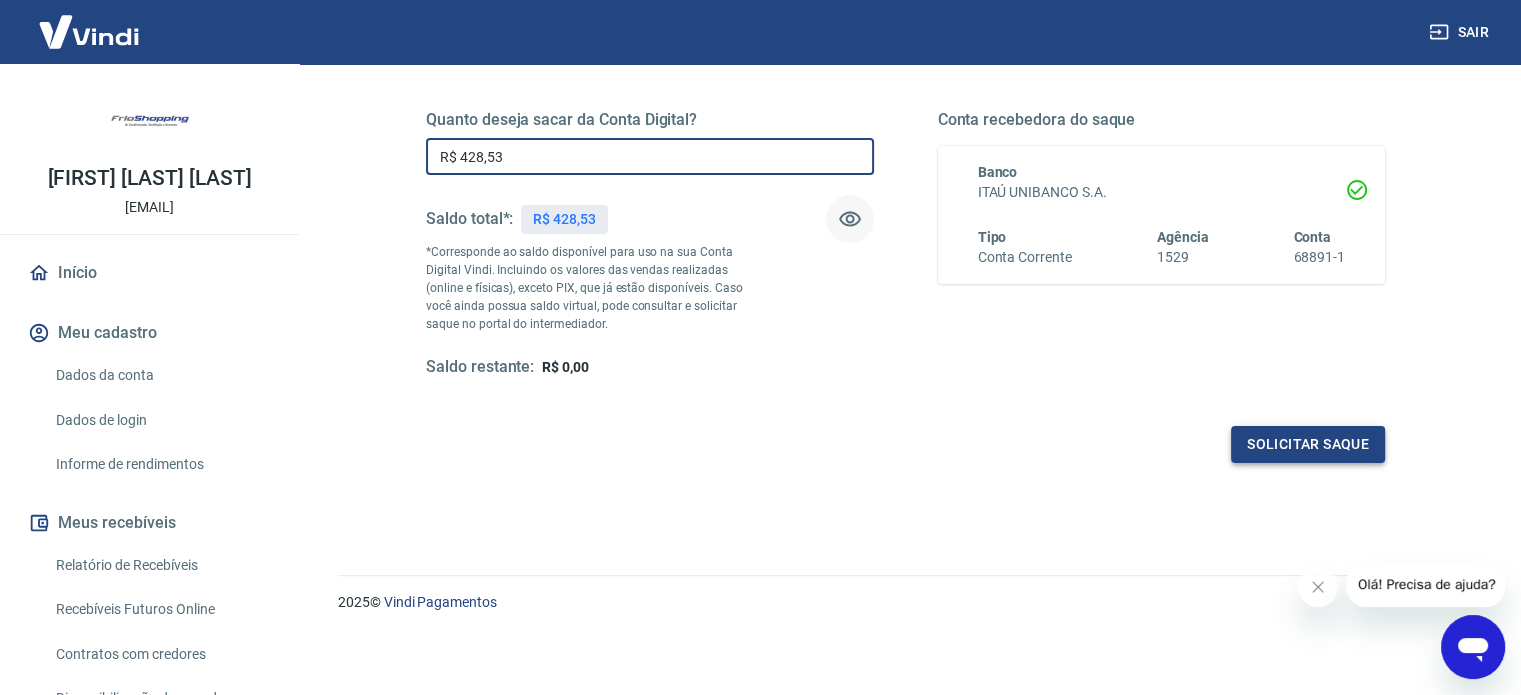 type on "R$ 428,53" 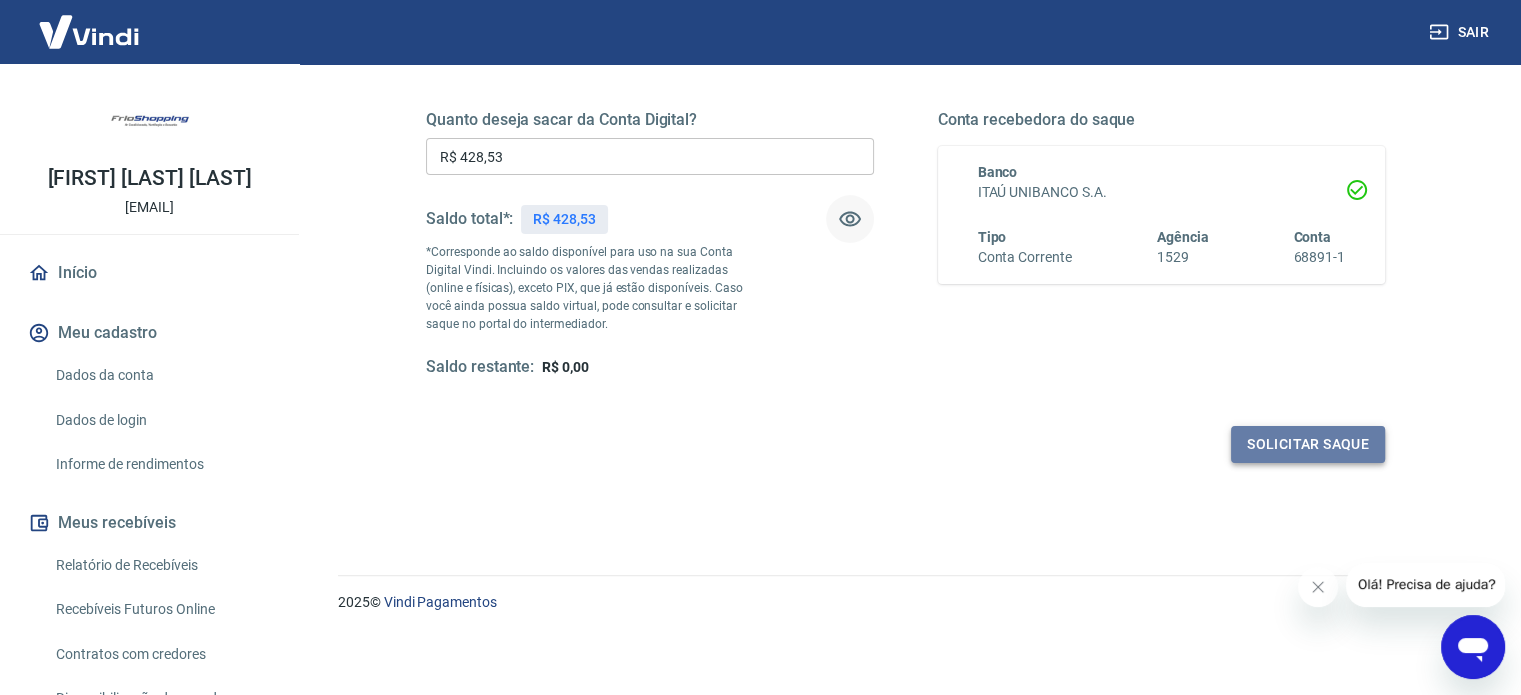 click on "Solicitar saque" at bounding box center (1308, 444) 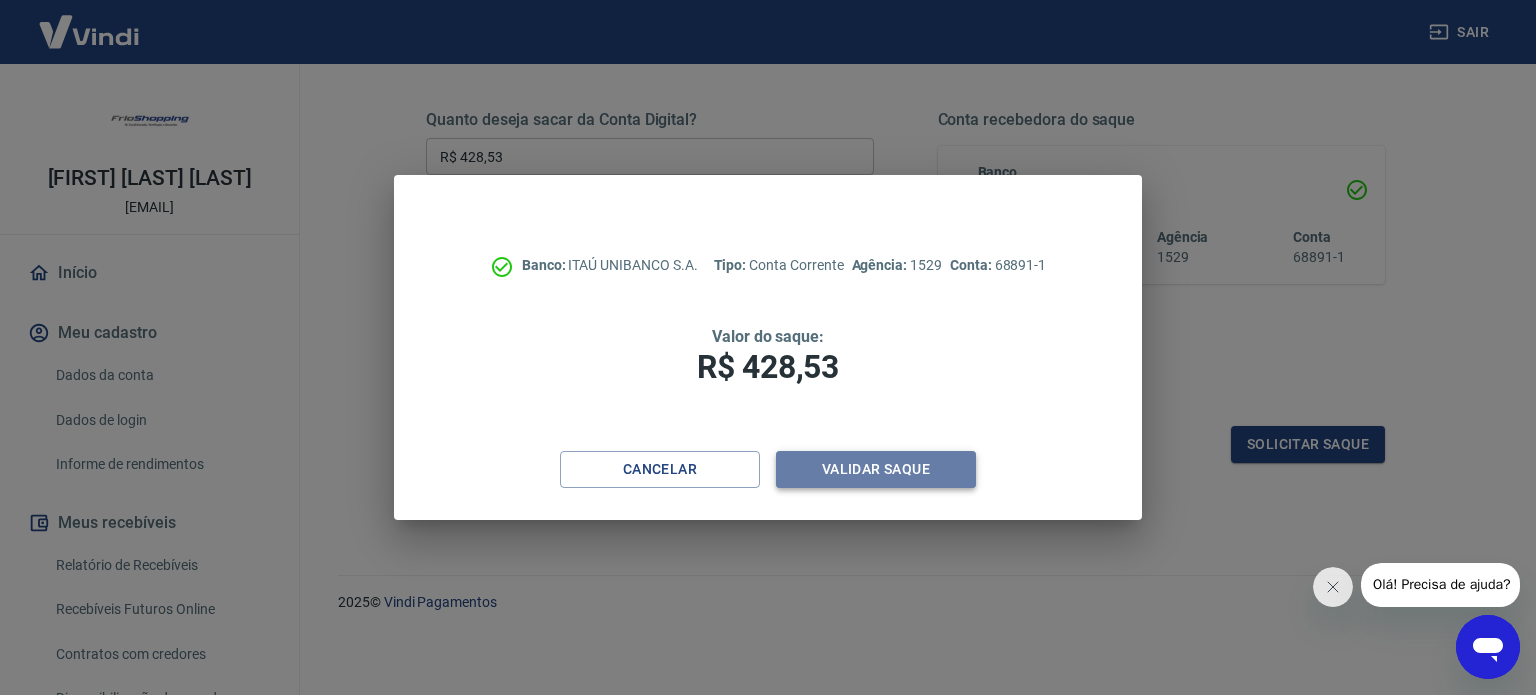 click on "Validar saque" at bounding box center (876, 469) 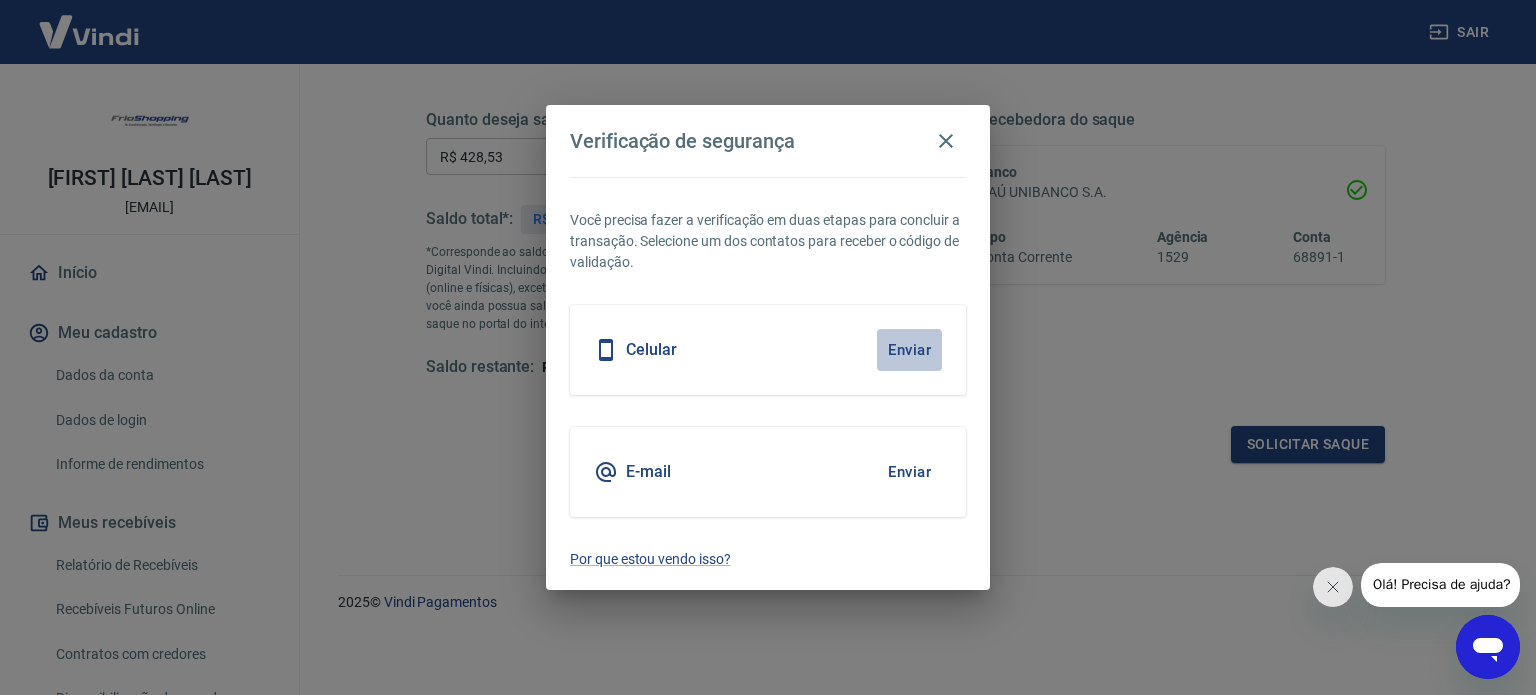click on "Enviar" at bounding box center [909, 350] 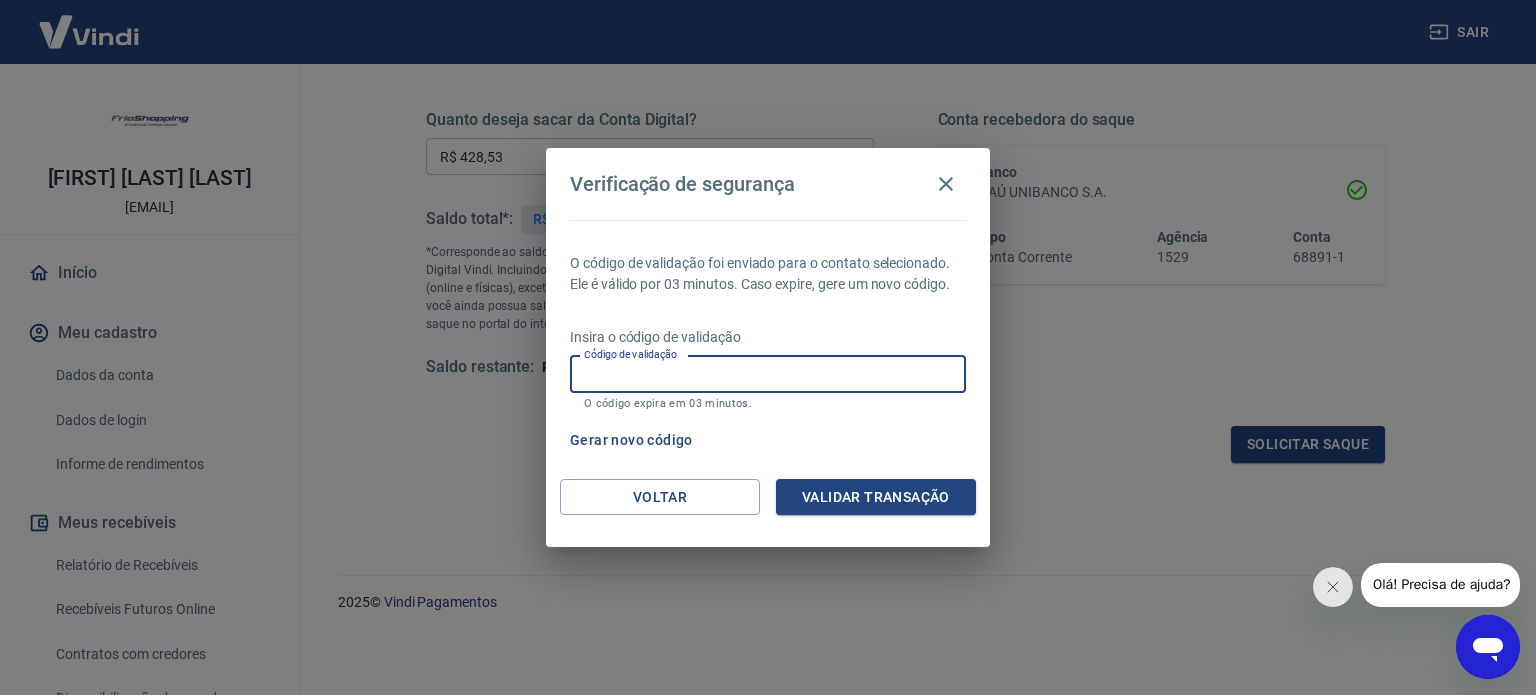 click on "Código de validação" at bounding box center [768, 374] 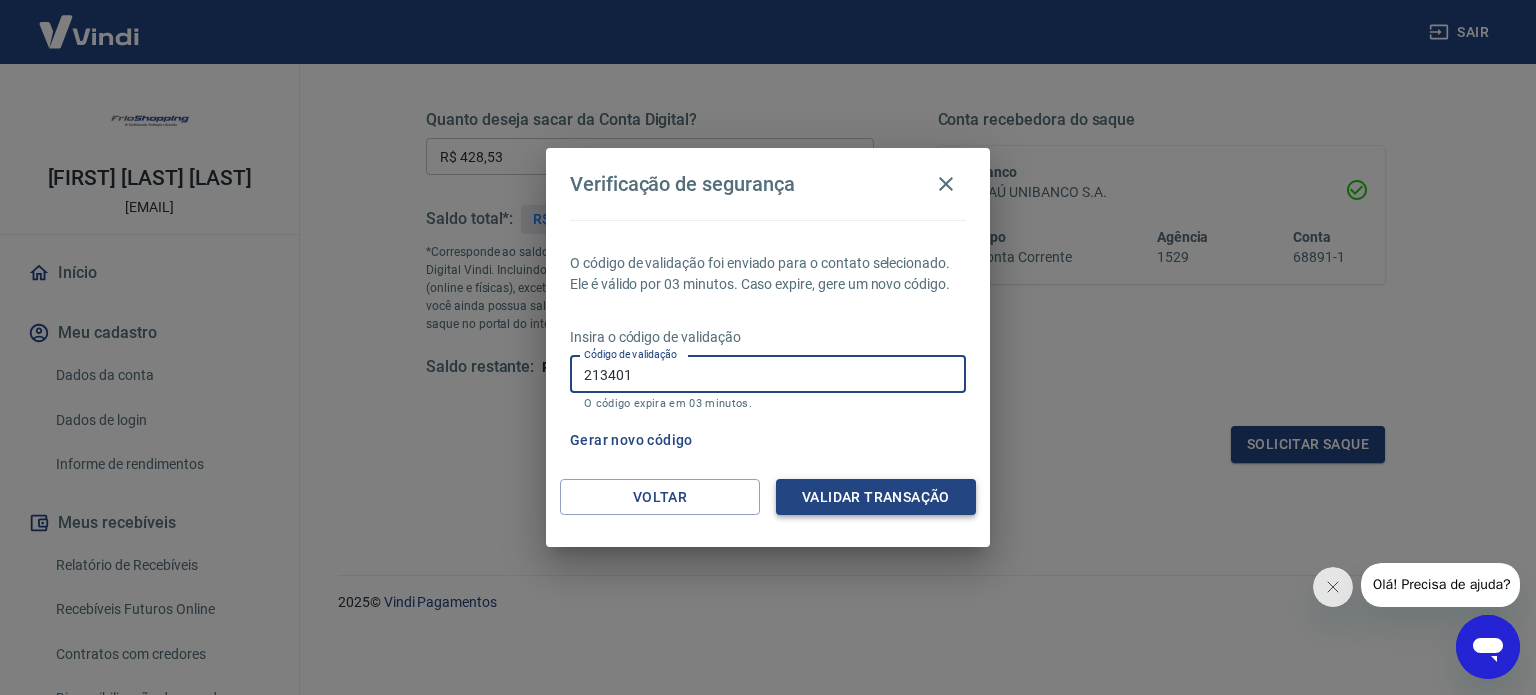 type on "213401" 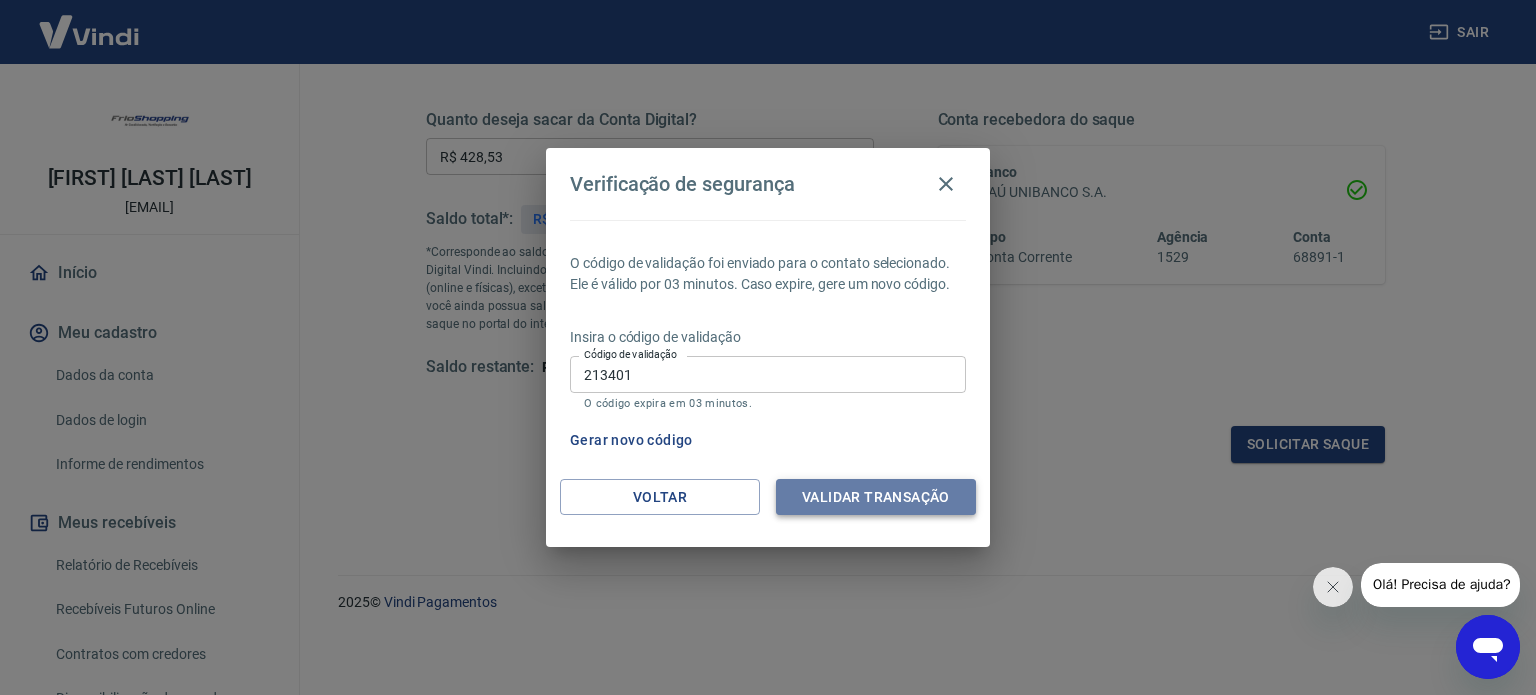 click on "Validar transação" at bounding box center (876, 497) 